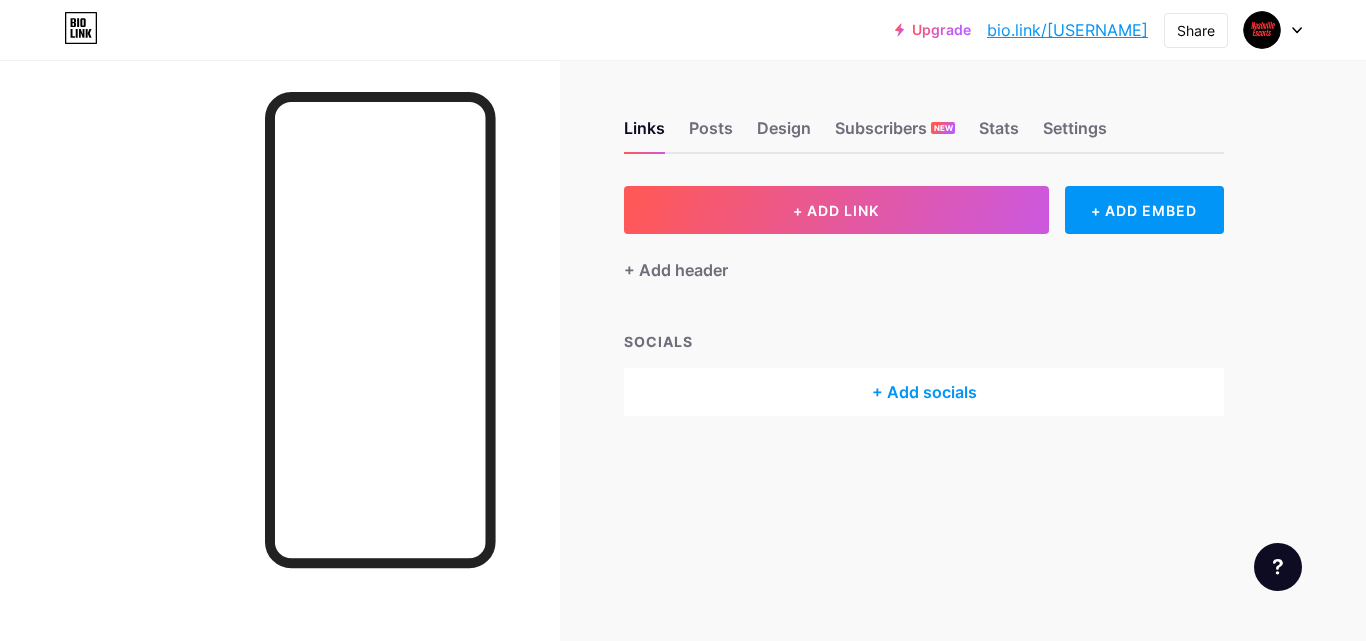 scroll, scrollTop: 0, scrollLeft: 0, axis: both 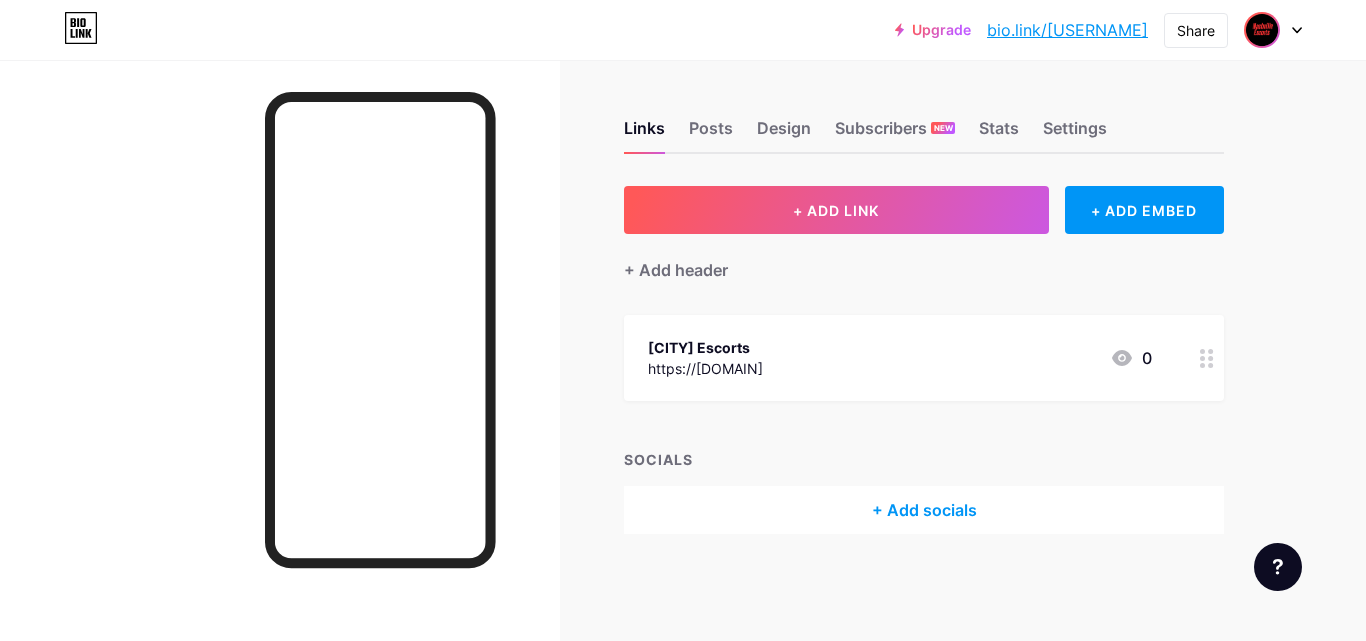 click at bounding box center [1262, 30] 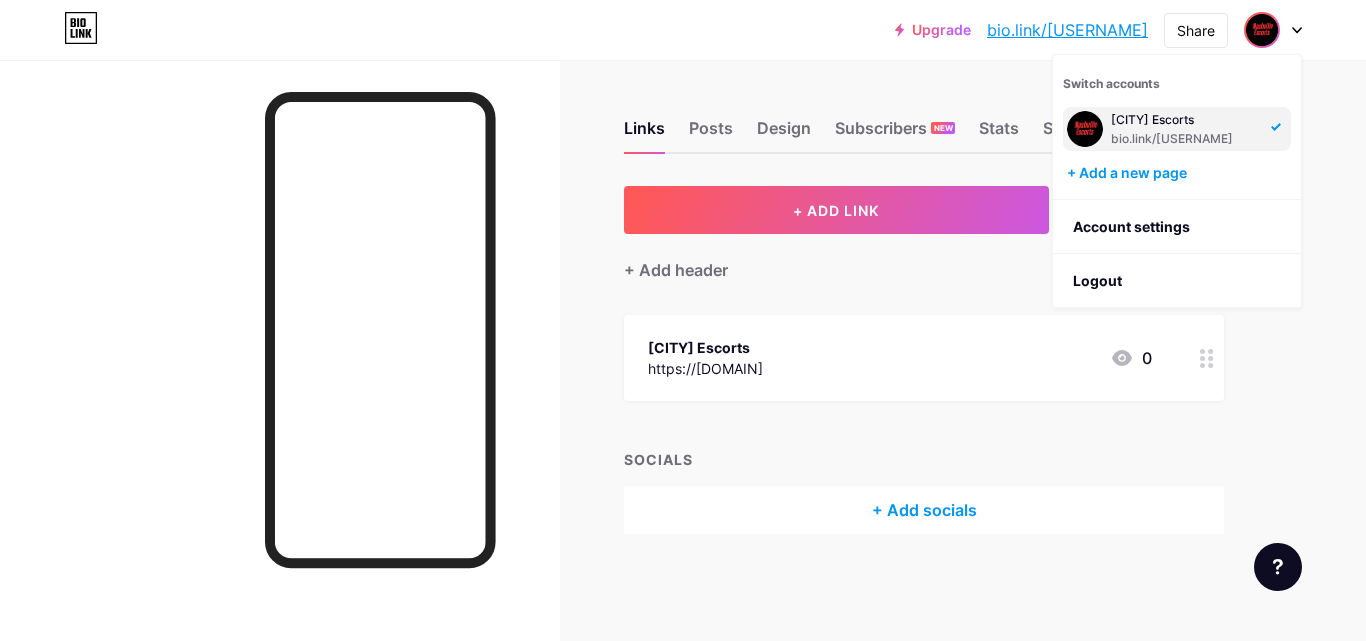 click on "bio.link/[USERNAME]" at bounding box center (1067, 30) 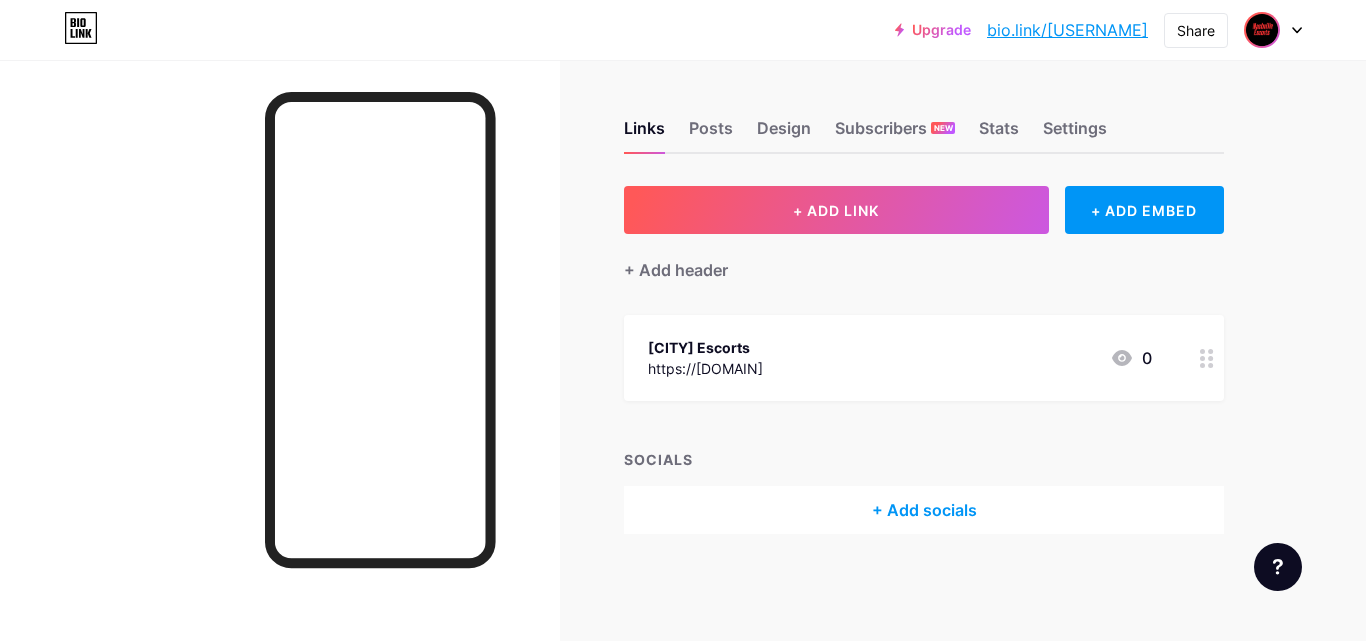 click at bounding box center [1262, 30] 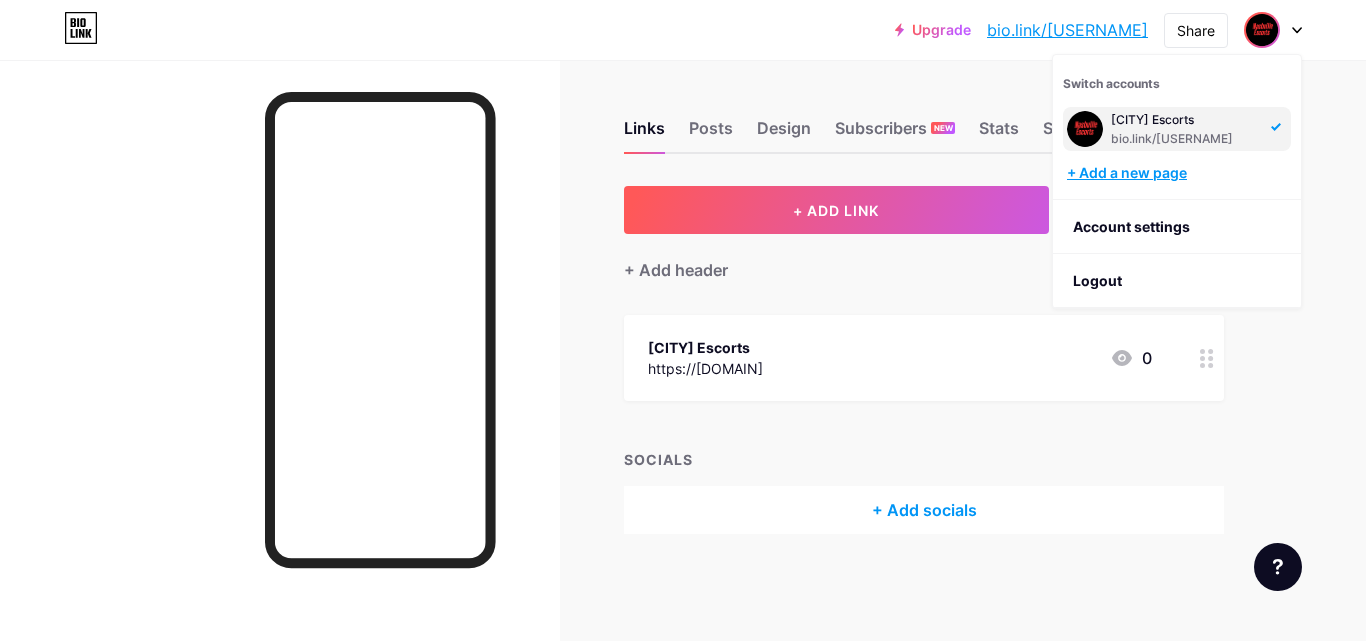 click on "+ Add a new page" at bounding box center [1179, 173] 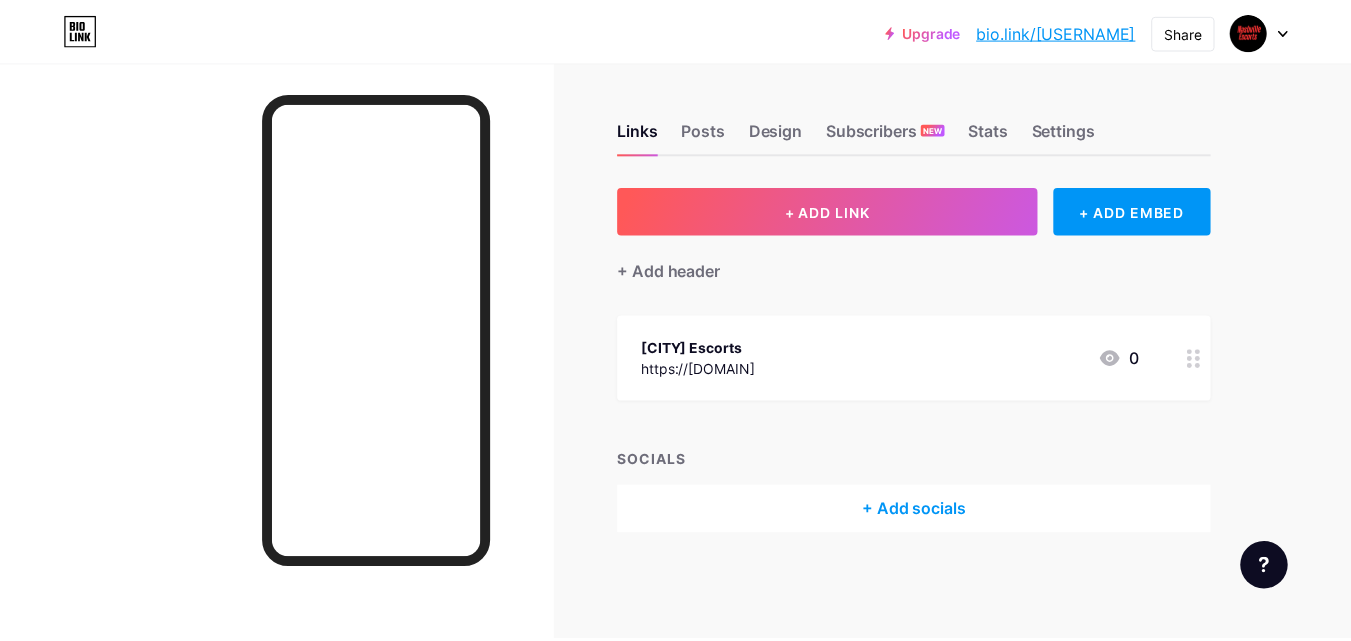 scroll, scrollTop: 0, scrollLeft: 0, axis: both 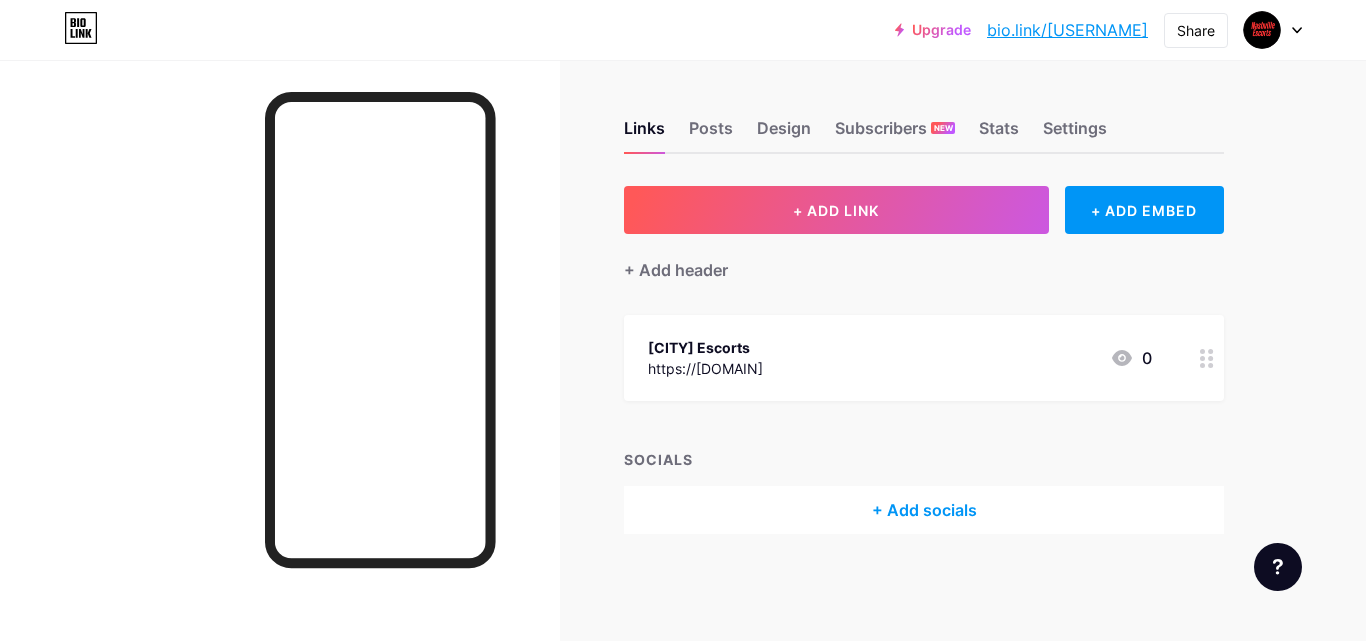 click at bounding box center (1273, 30) 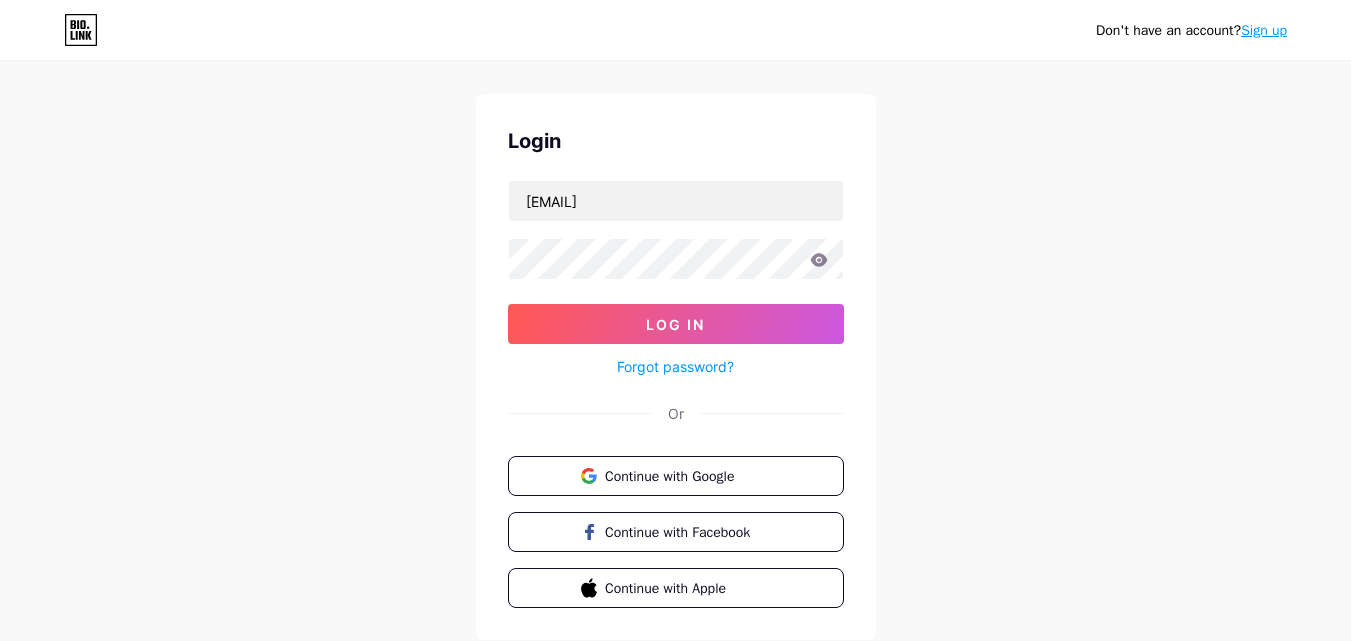 scroll, scrollTop: 0, scrollLeft: 0, axis: both 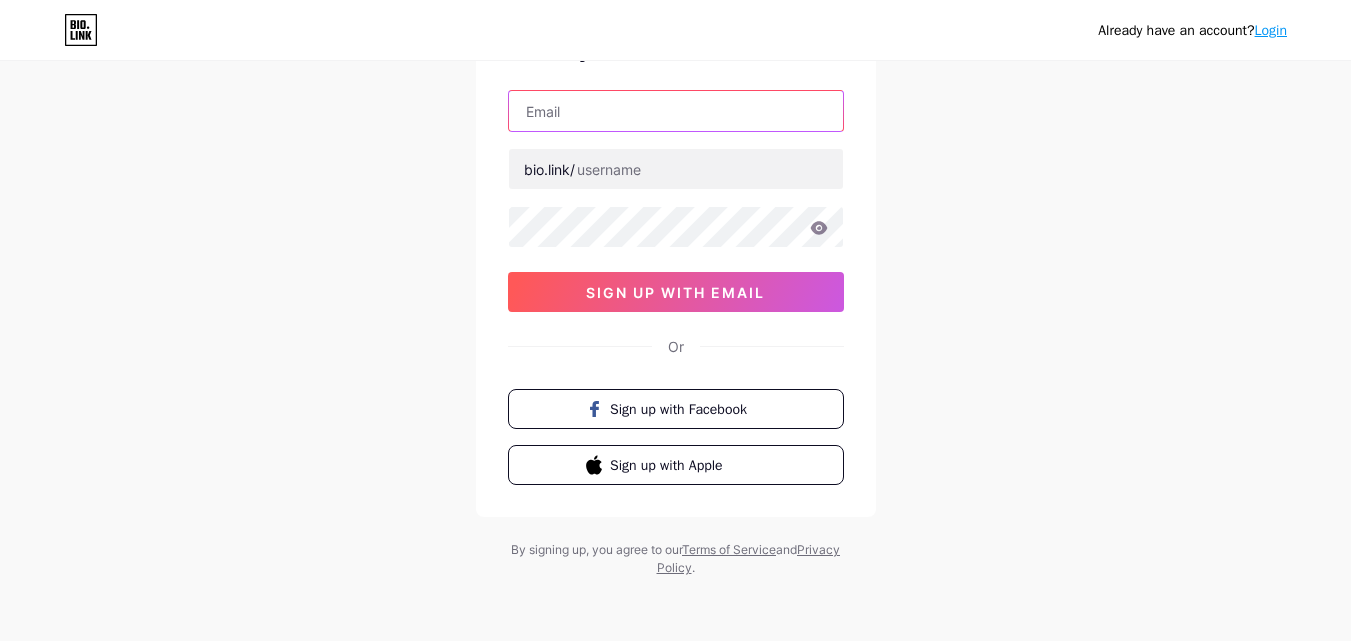 click at bounding box center (676, 111) 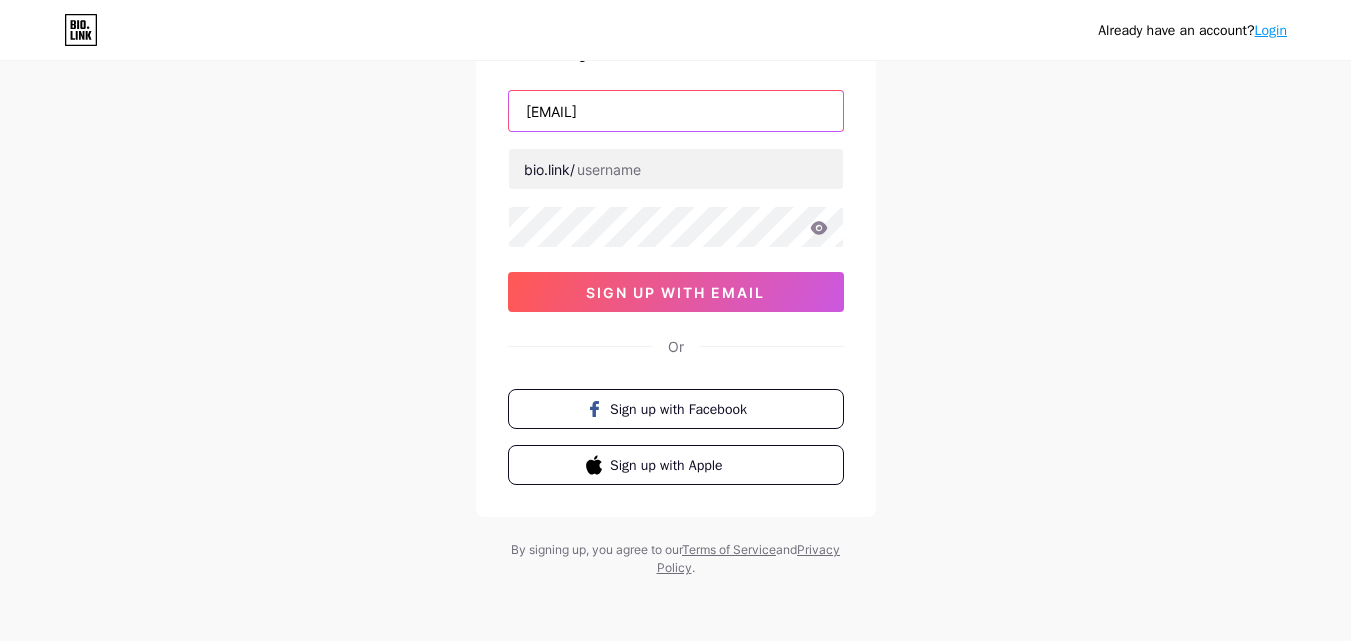 click on "[EMAIL]" at bounding box center [676, 111] 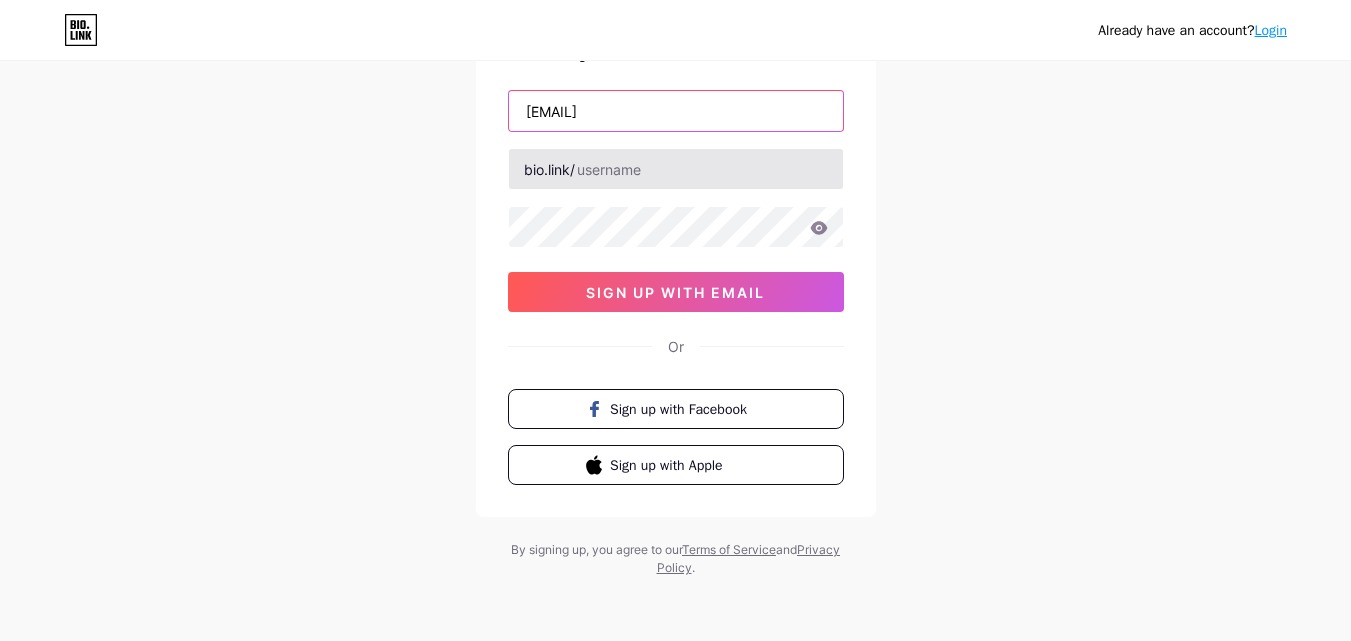 type on "[EMAIL]" 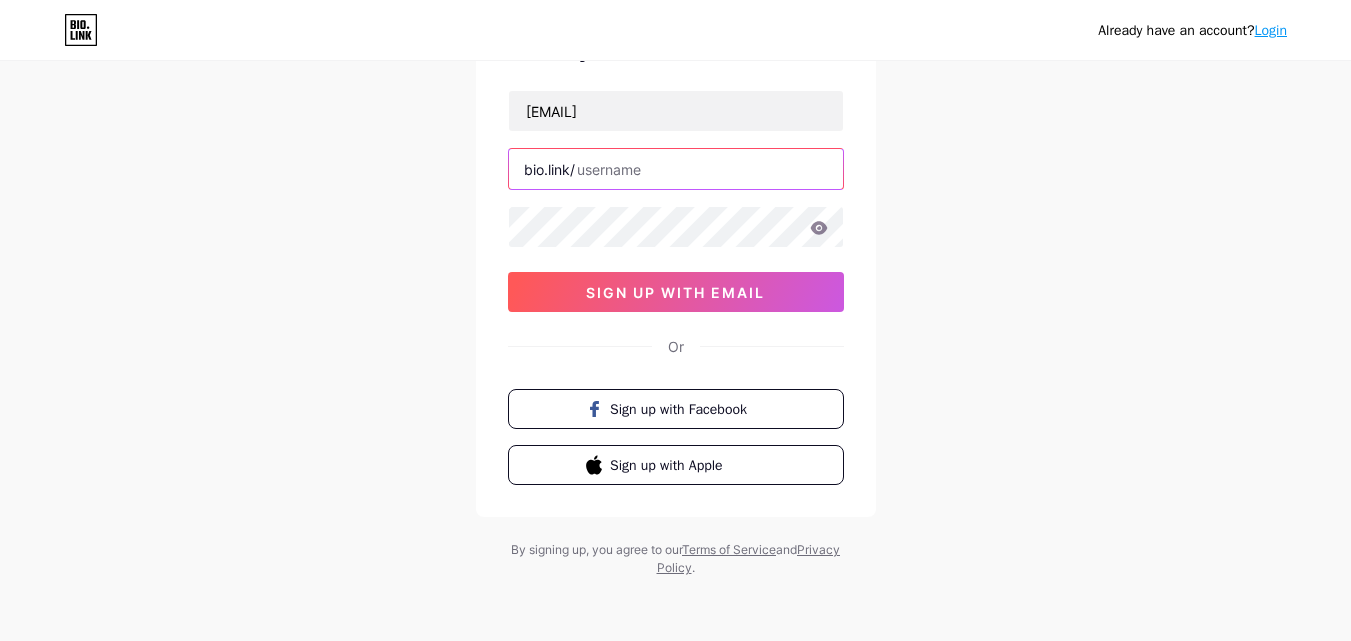 click at bounding box center (676, 169) 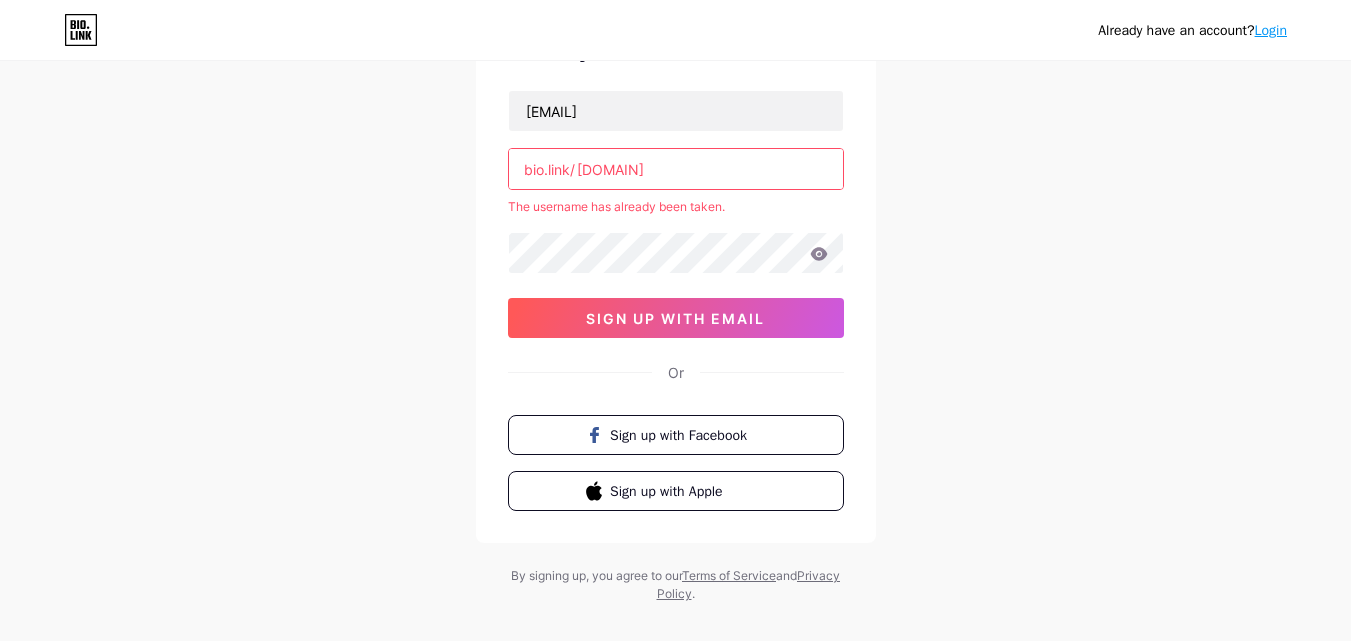 click on "[DOMAIN]" at bounding box center [676, 169] 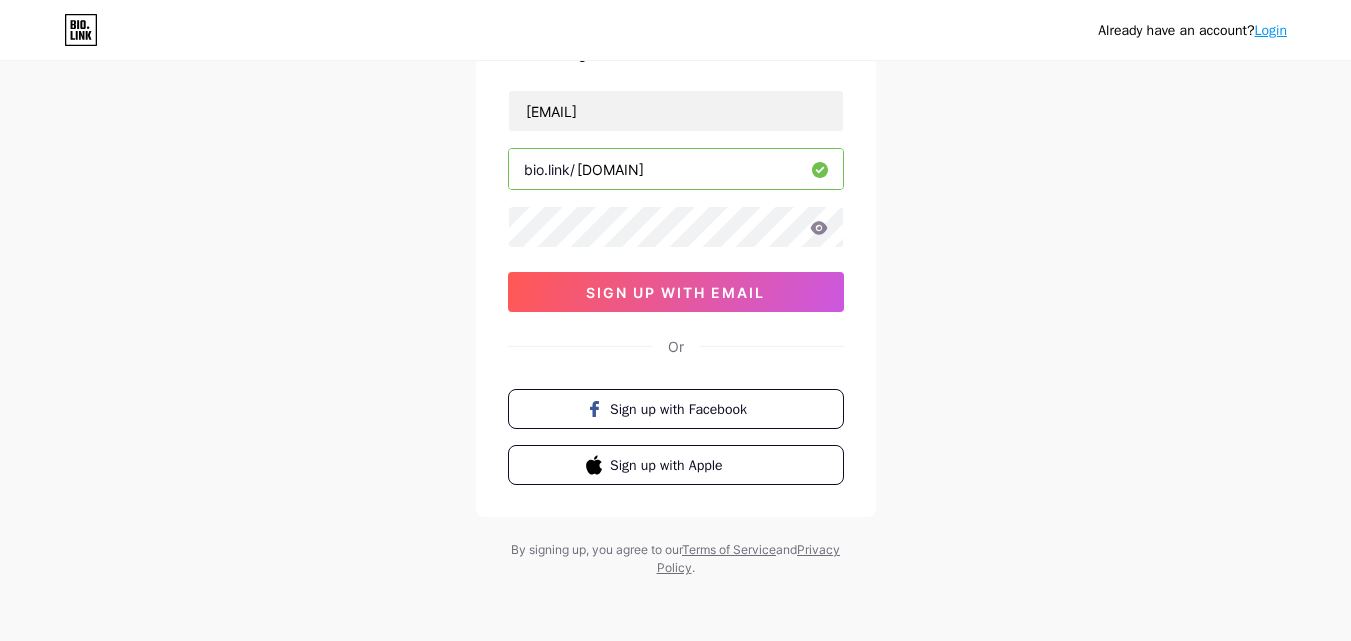 click on "[DOMAIN]" at bounding box center [676, 169] 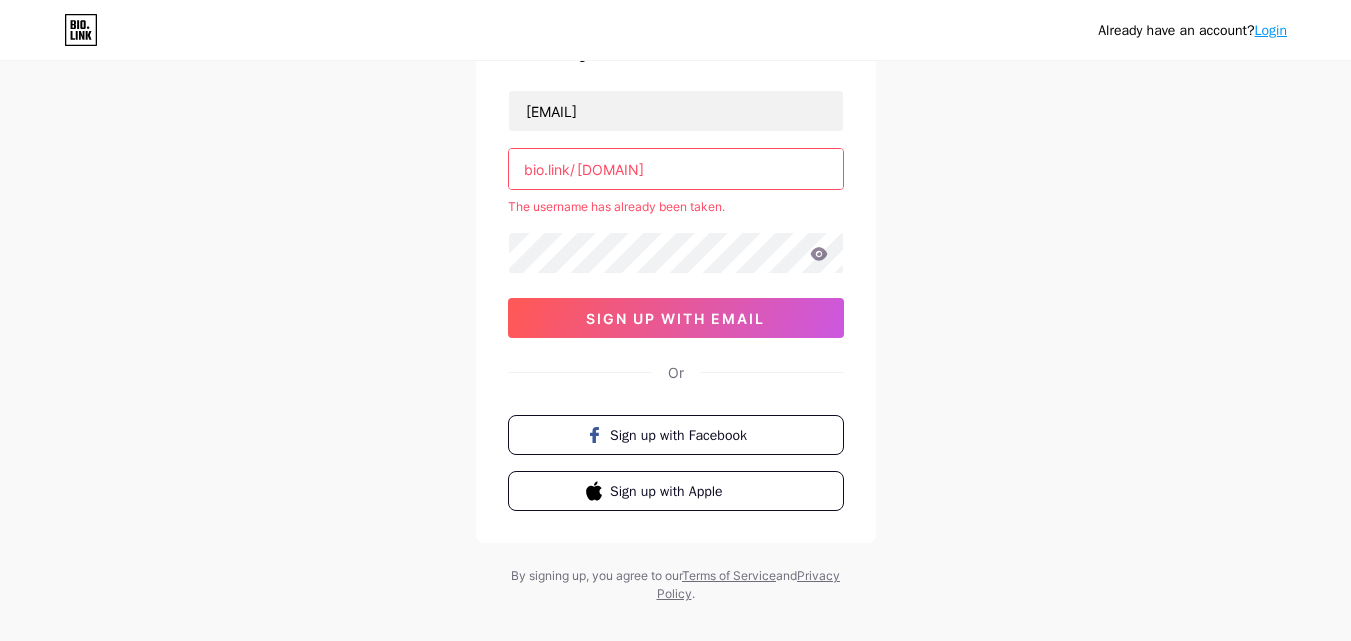 click on "[DOMAIN]" at bounding box center [676, 169] 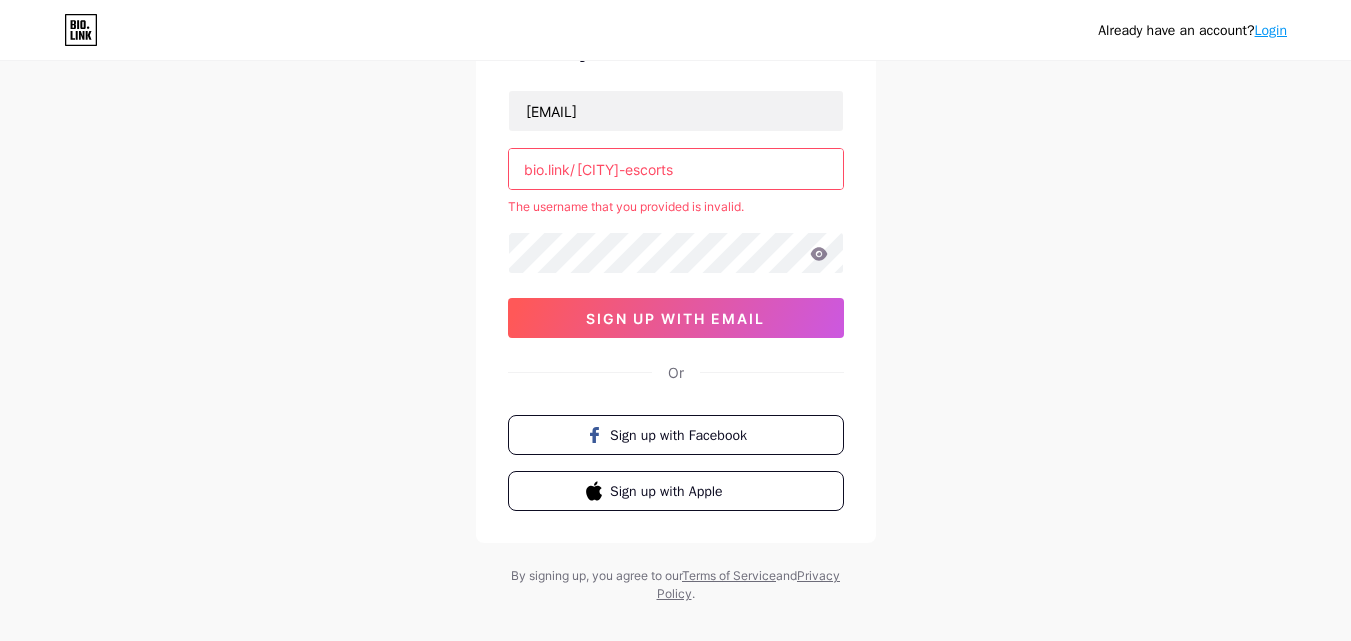 click on "[CITY]-escorts" at bounding box center (676, 169) 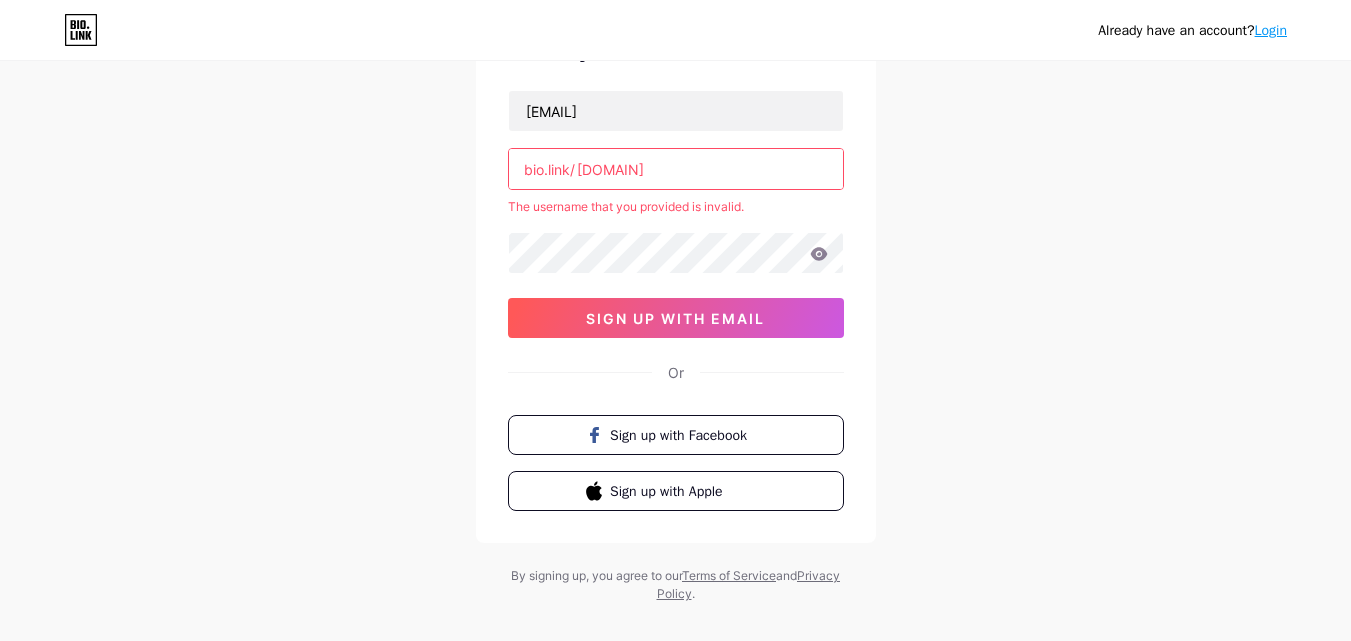 click on "[DOMAIN]" at bounding box center (676, 169) 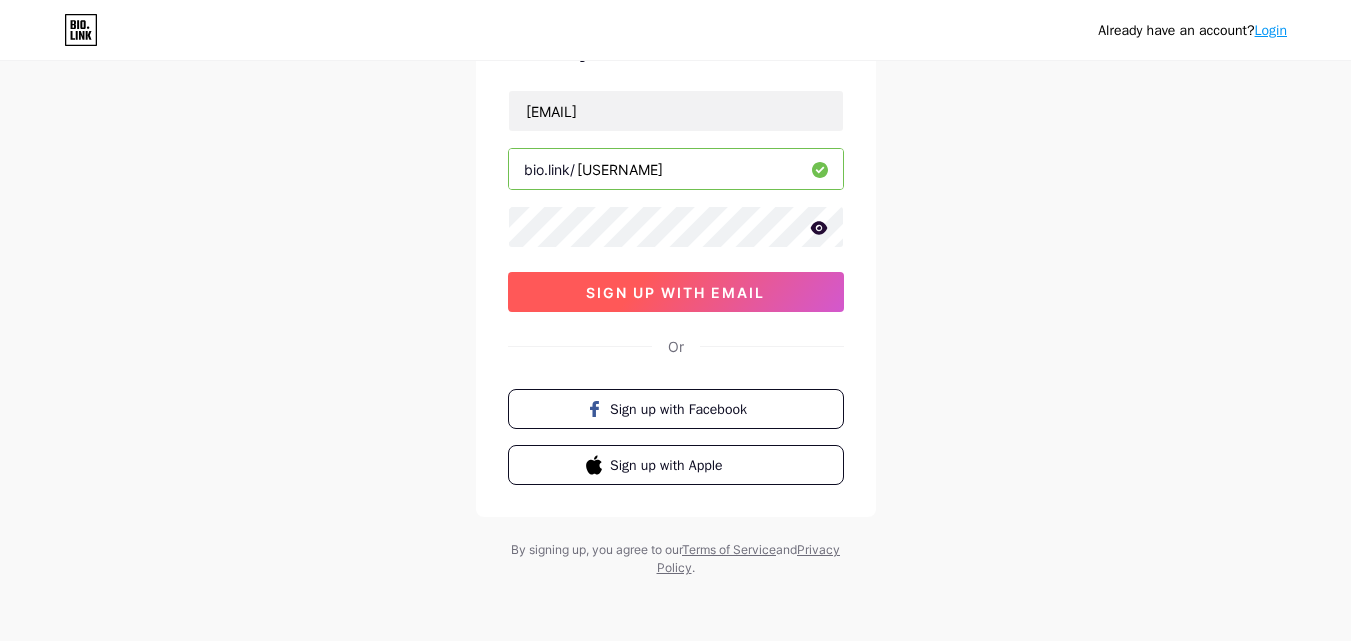 type on "[USERNAME]" 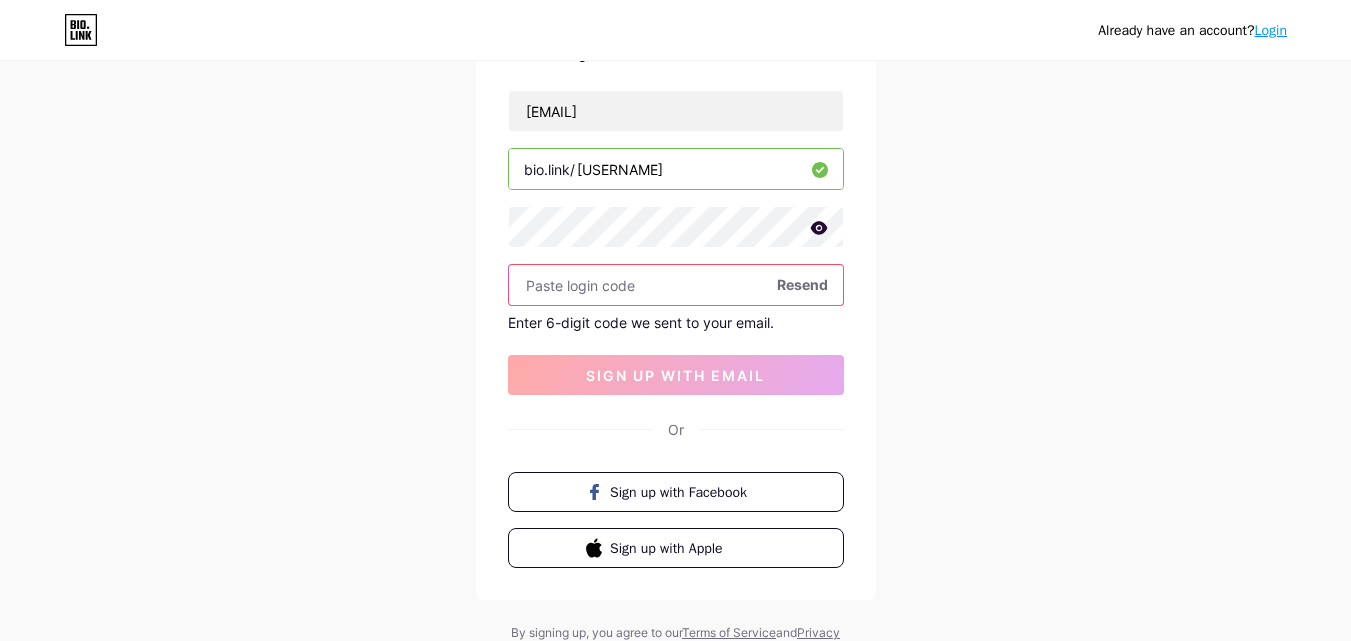 paste on "814384" 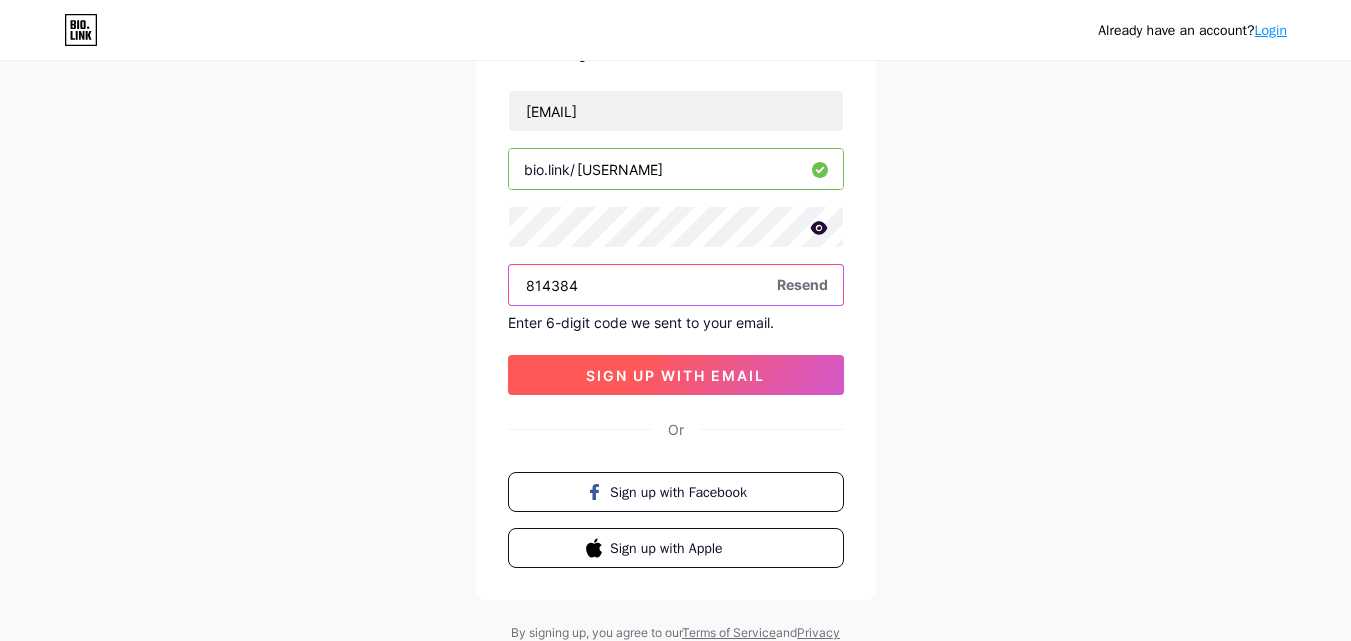 type on "814384" 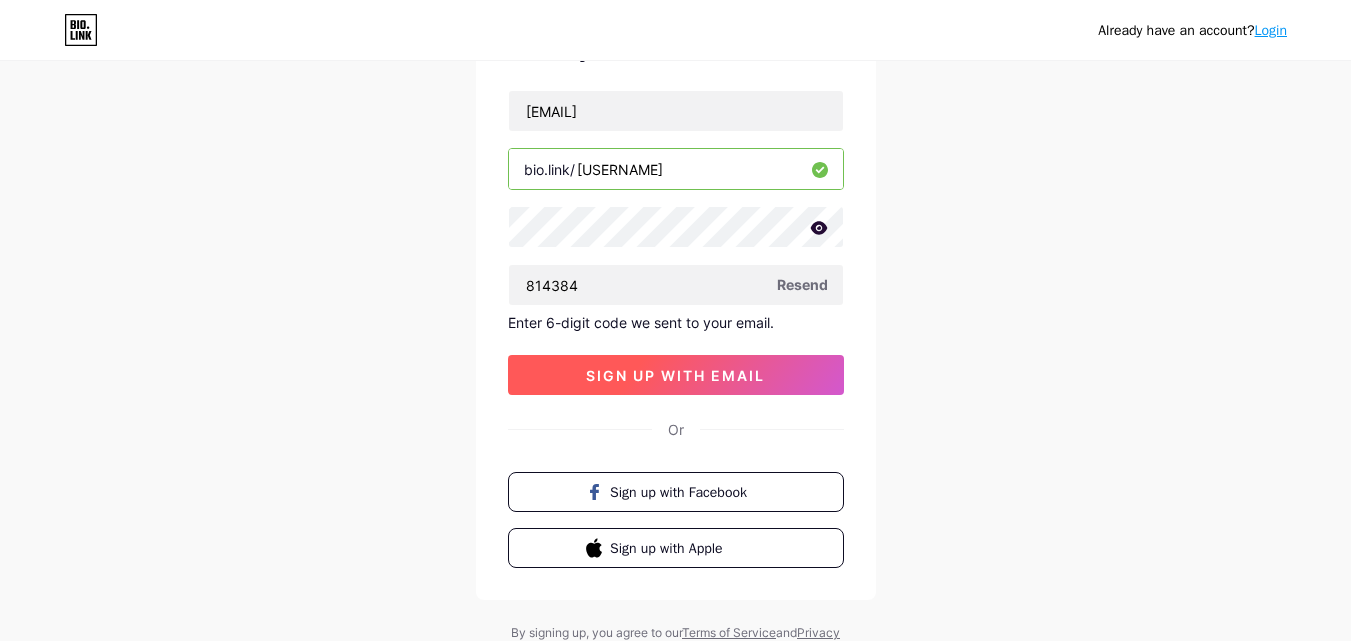click on "sign up with email" at bounding box center [675, 375] 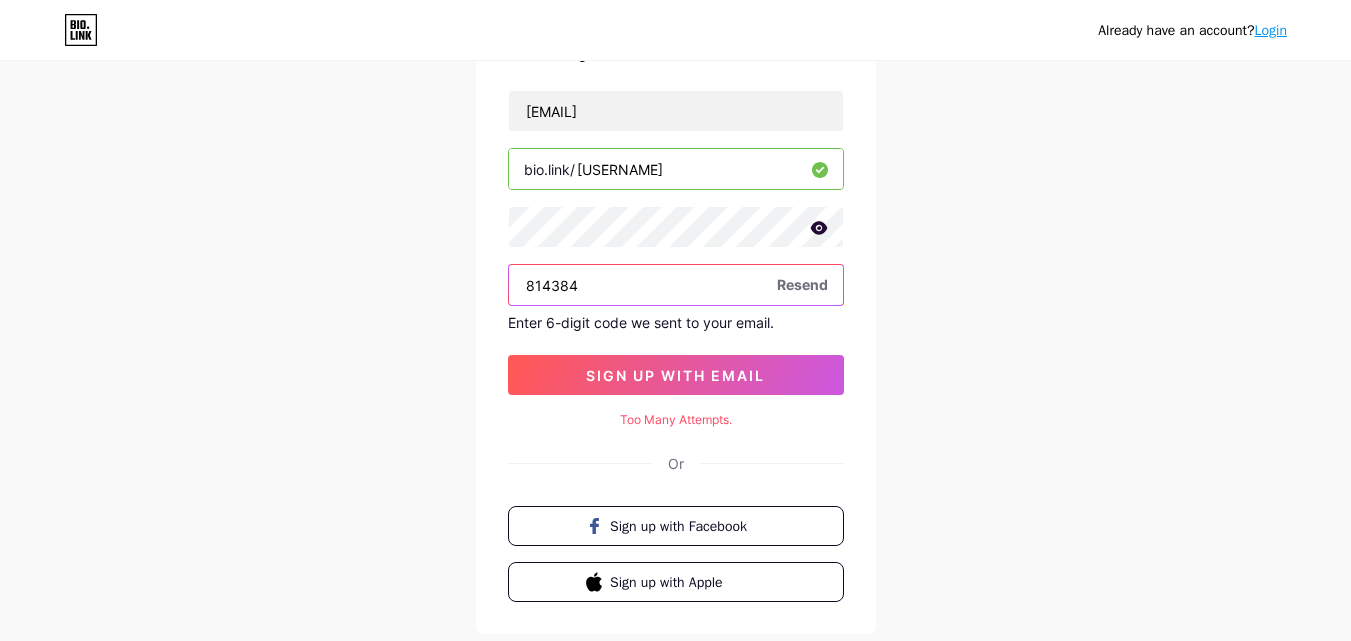 click on "814384" at bounding box center [676, 285] 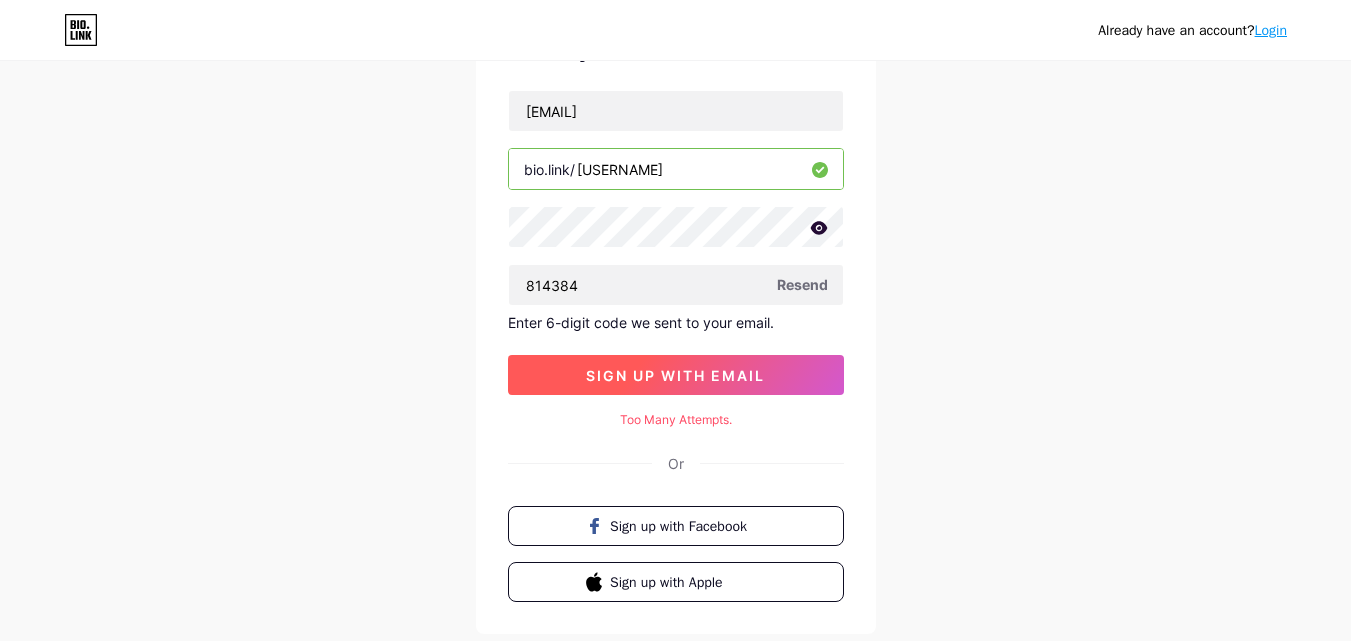 click on "sign up with email" at bounding box center (675, 375) 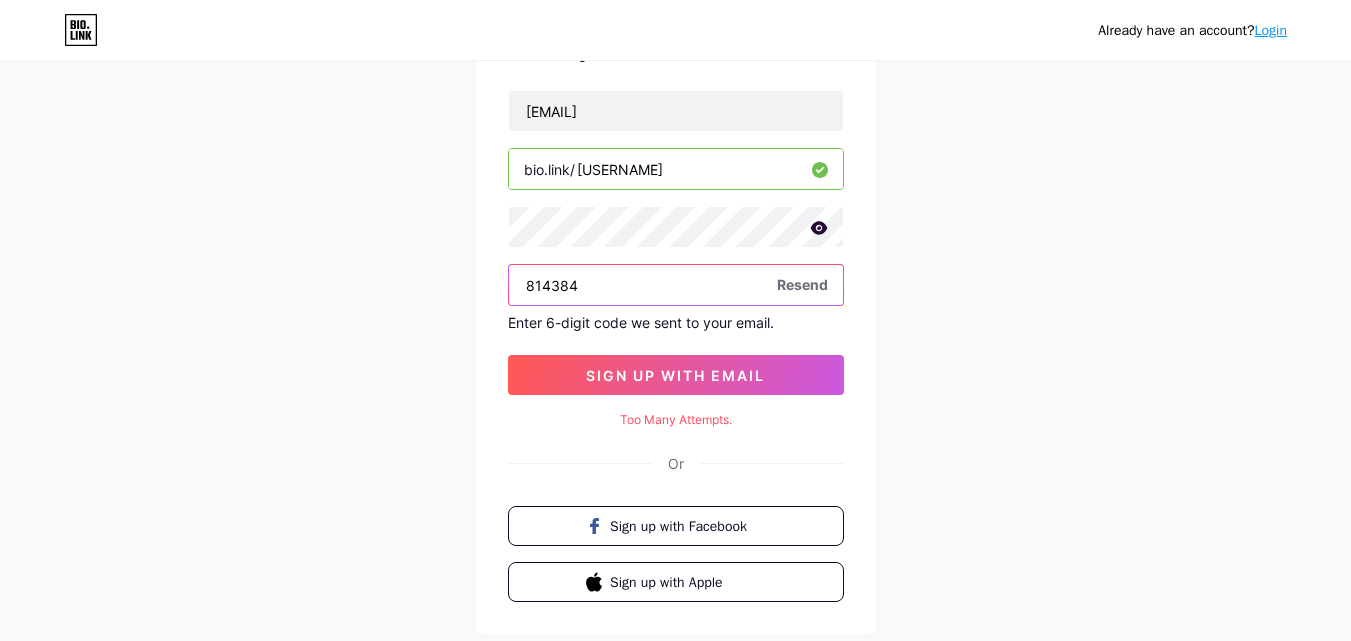 click on "814384" at bounding box center (676, 285) 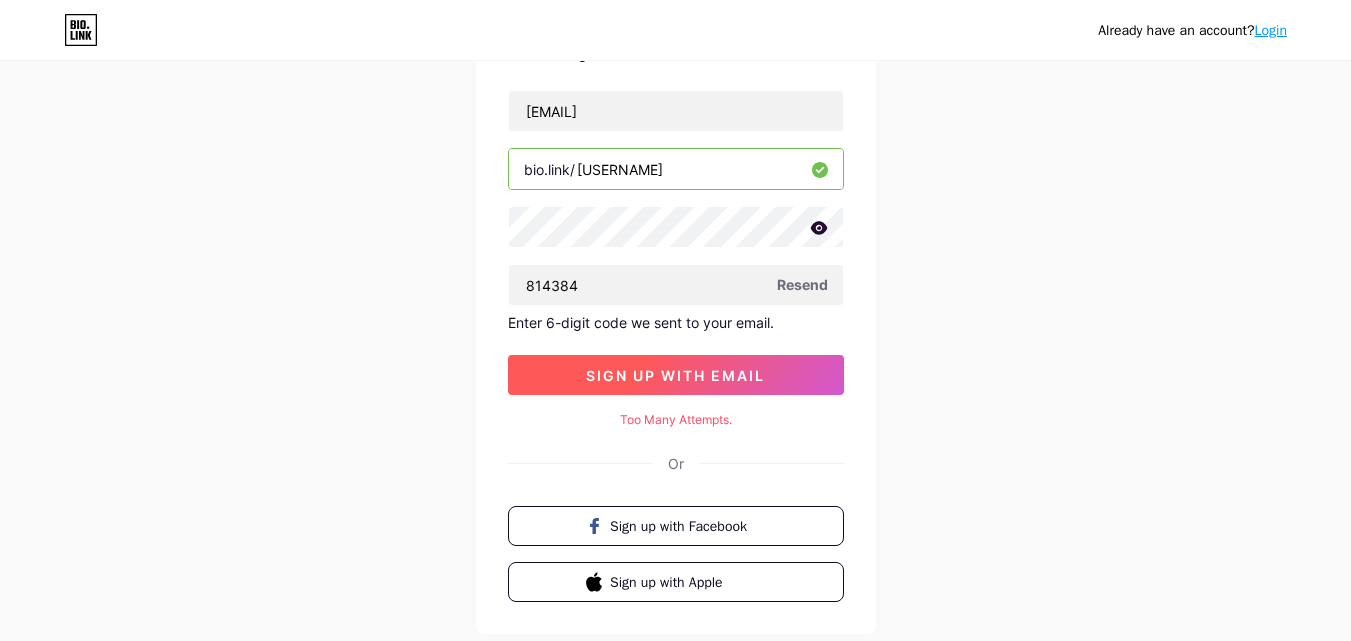 click on "sign up with email" at bounding box center (675, 375) 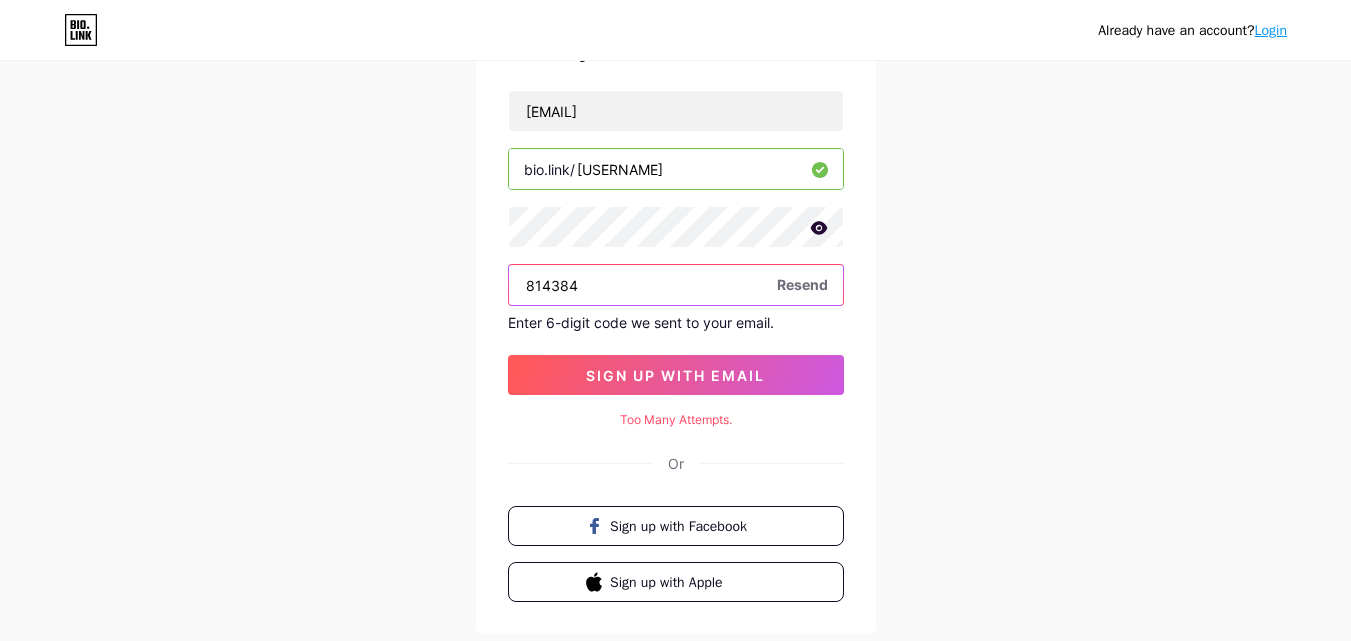 drag, startPoint x: 521, startPoint y: 285, endPoint x: 363, endPoint y: 299, distance: 158.61903 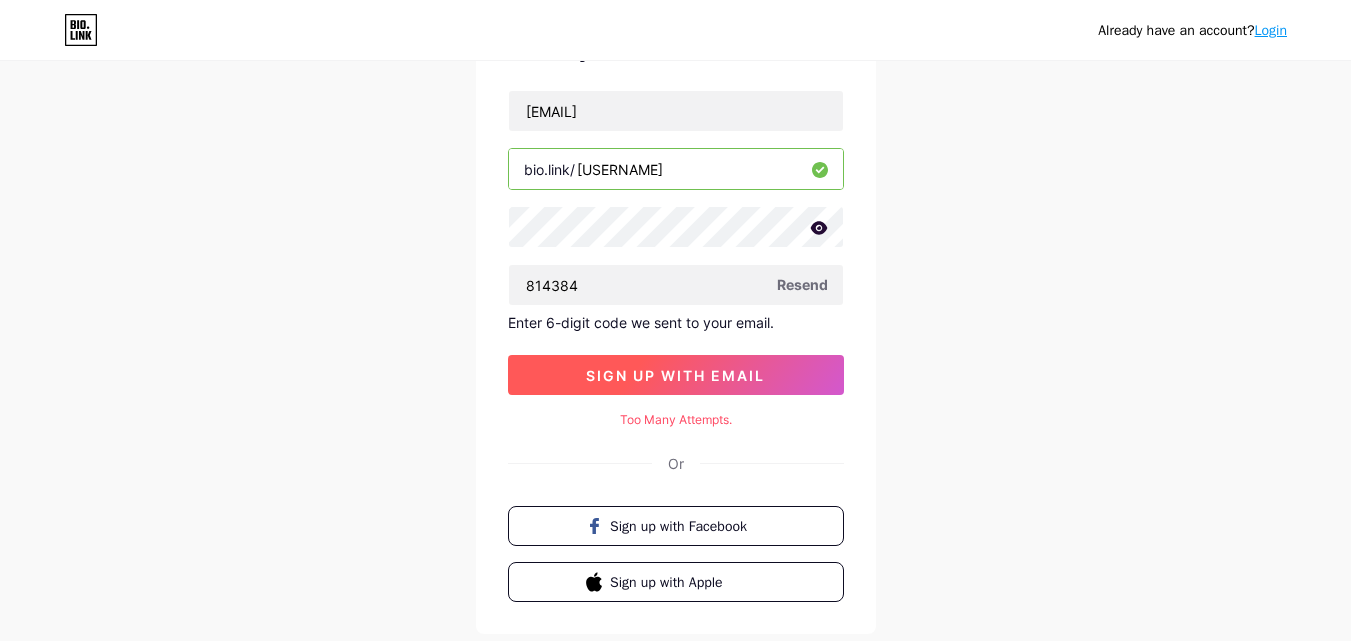 click on "sign up with email" at bounding box center (676, 375) 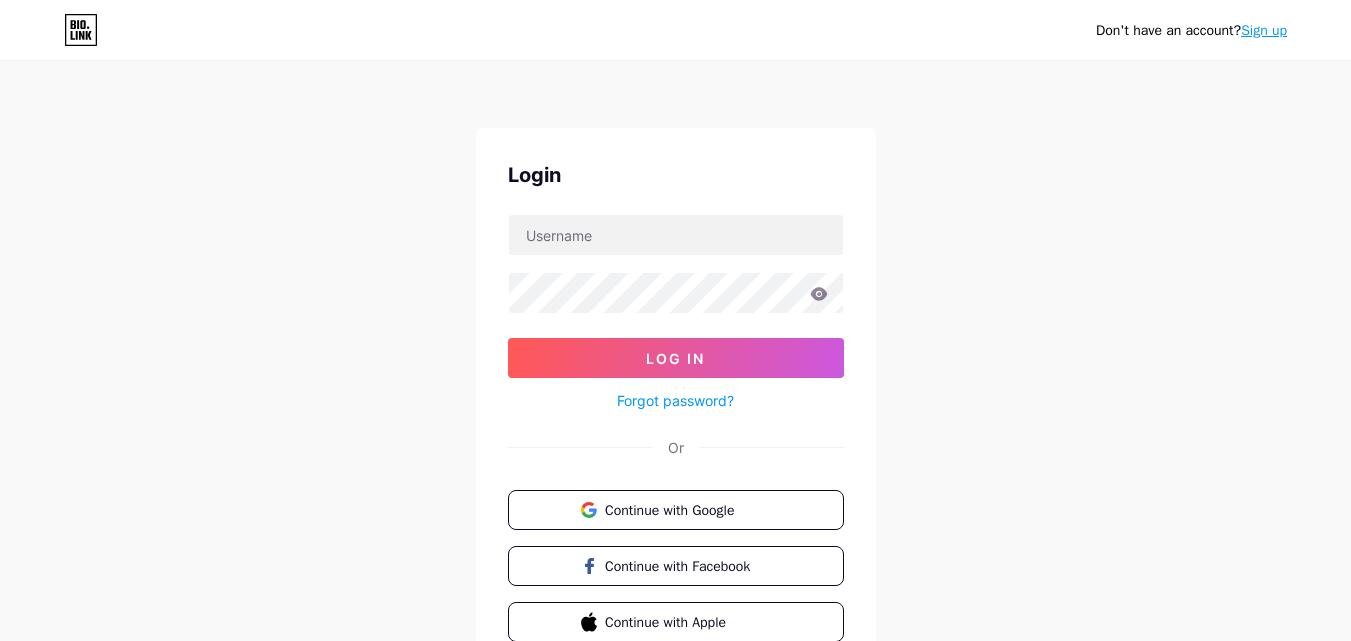 scroll, scrollTop: 0, scrollLeft: 0, axis: both 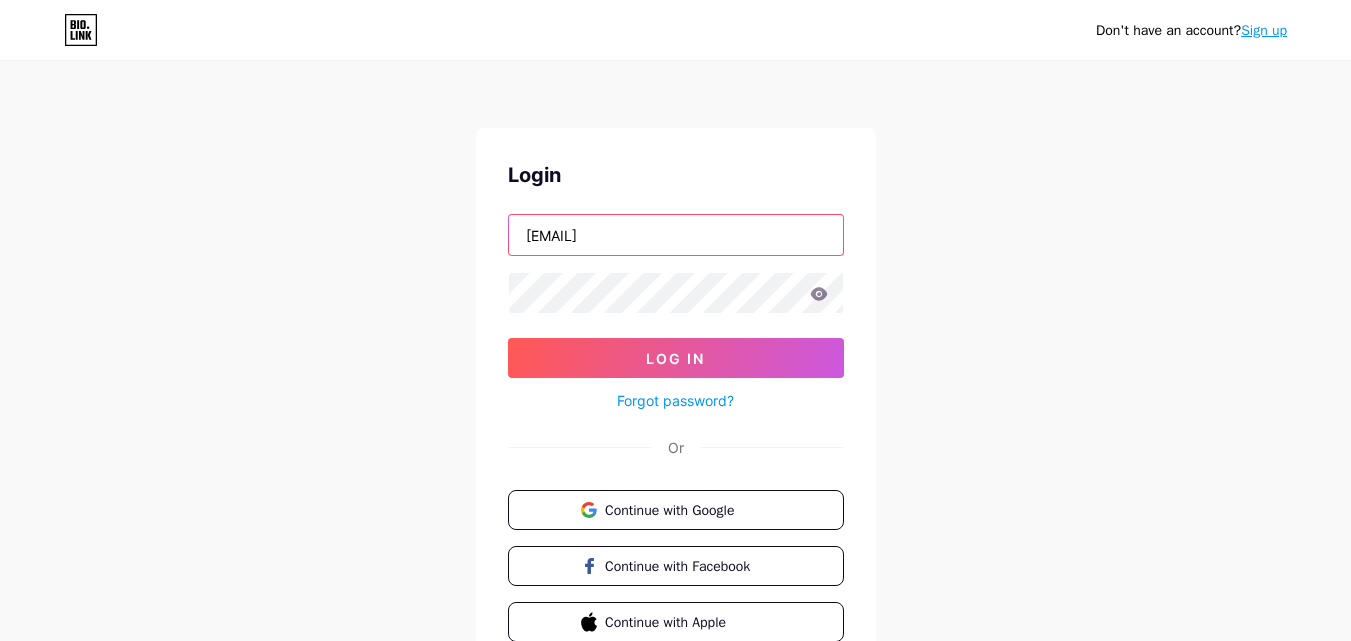 drag, startPoint x: 652, startPoint y: 241, endPoint x: 662, endPoint y: 239, distance: 10.198039 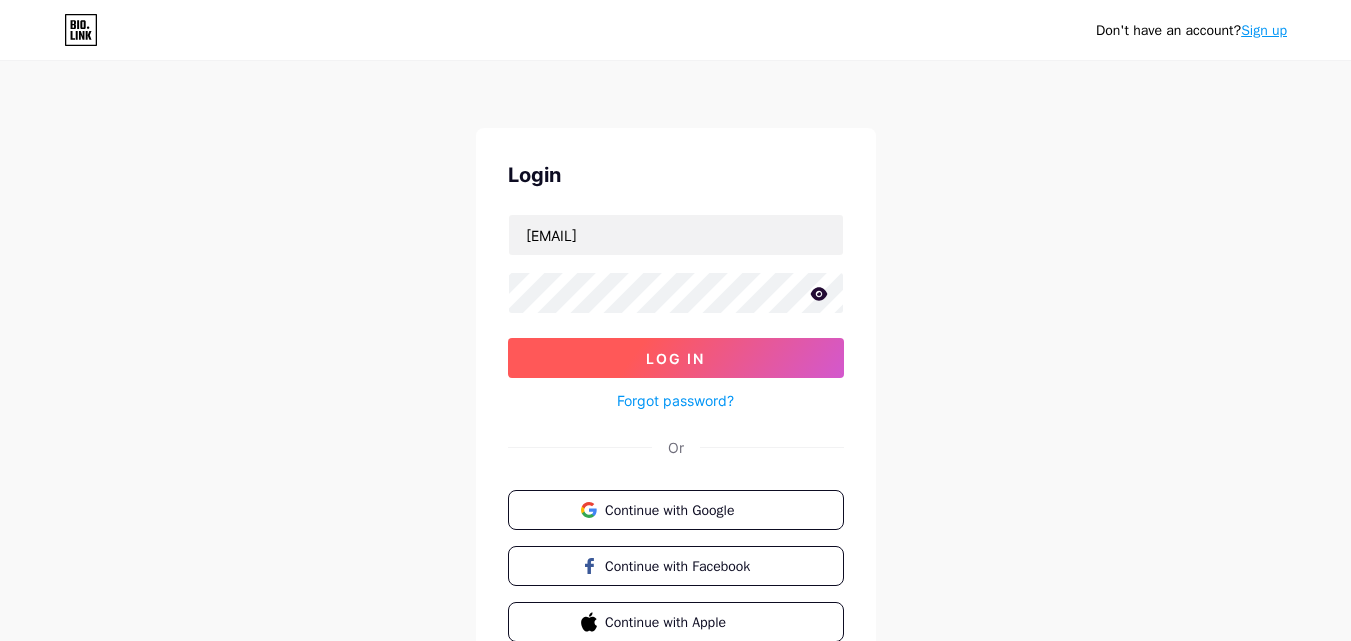 click on "Log In" at bounding box center (675, 358) 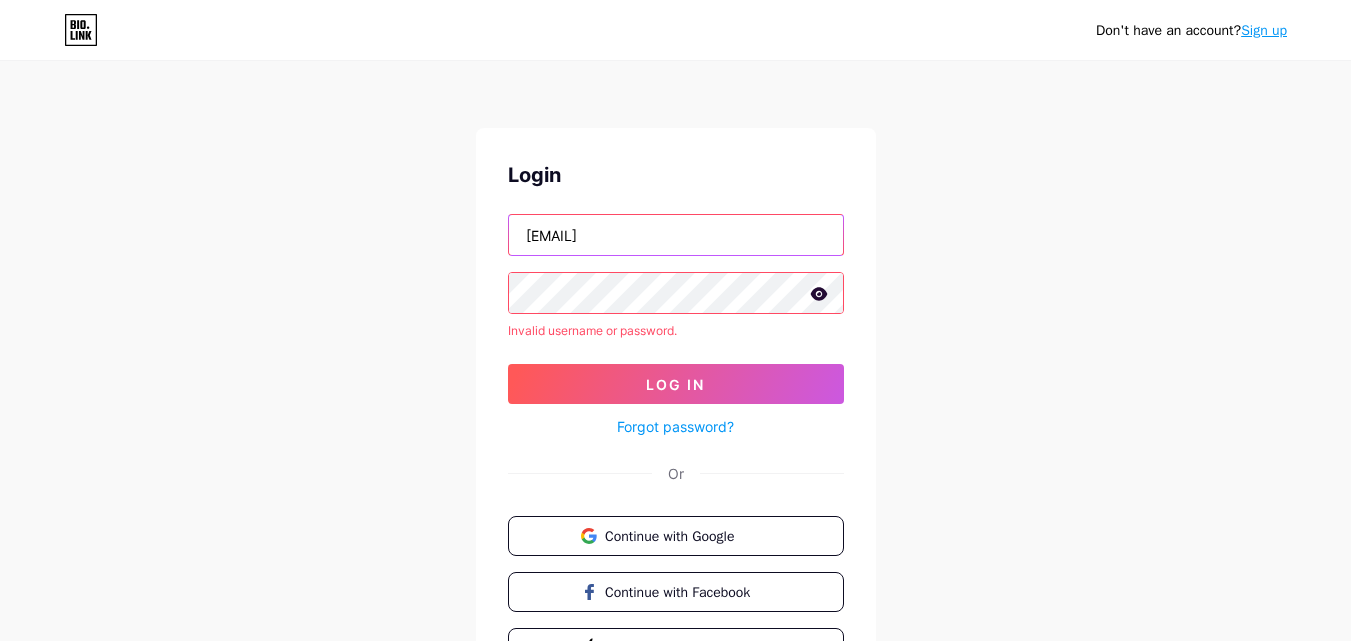click on "[EMAIL]" at bounding box center [676, 235] 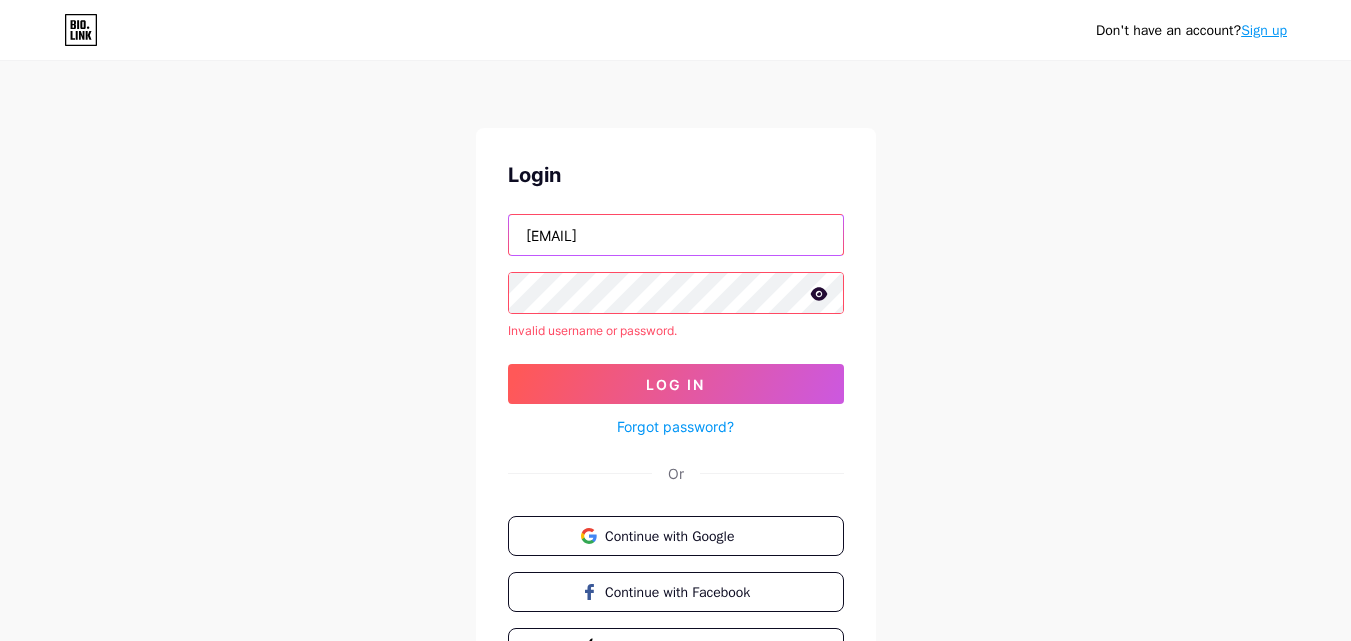 click on "[EMAIL]" at bounding box center (676, 235) 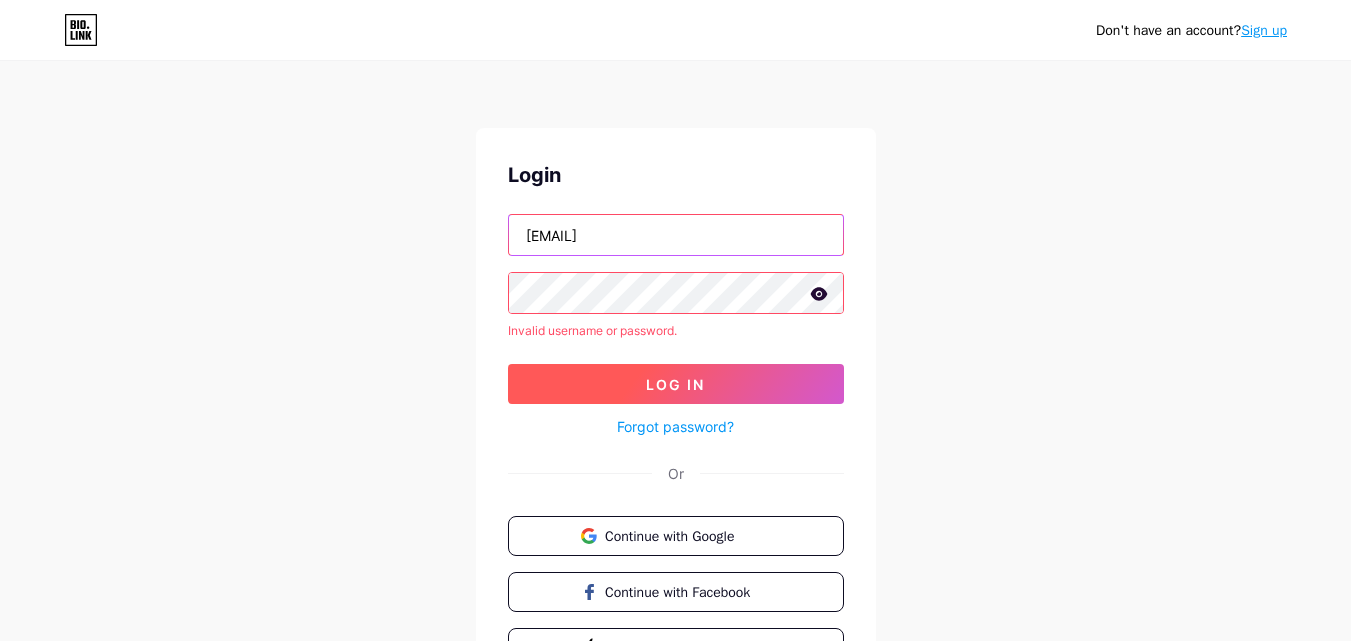 type on "[USERNAME]" 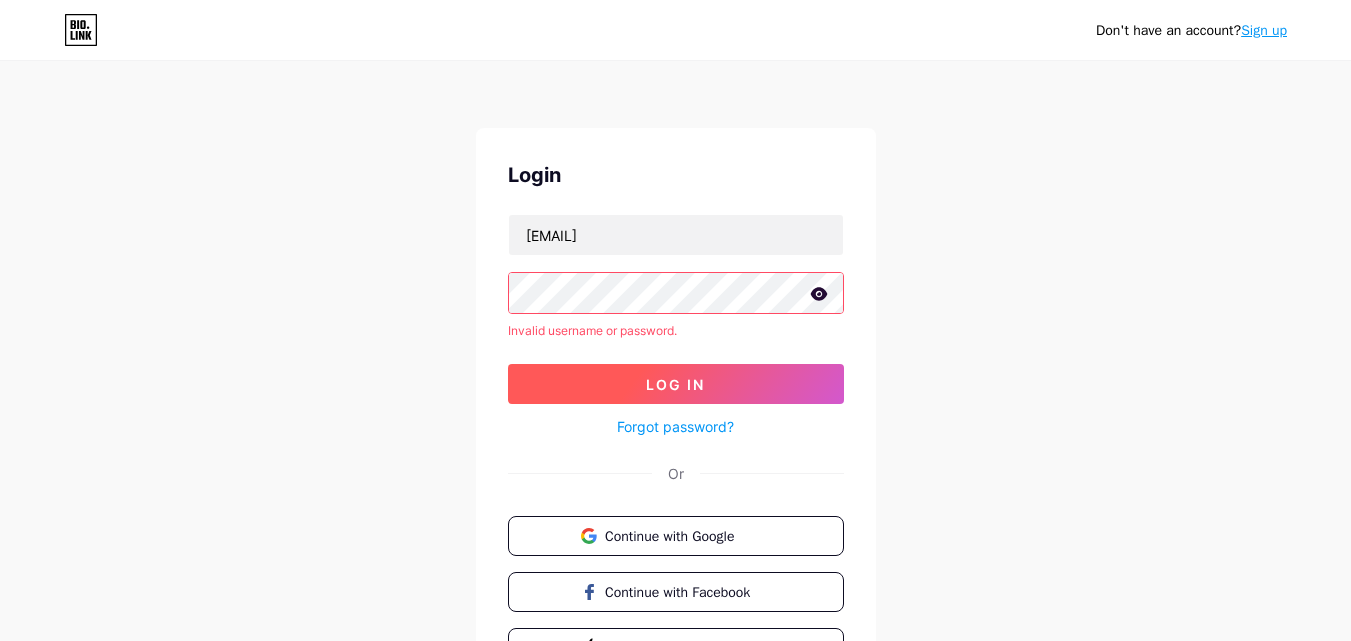 click on "Log In" at bounding box center [676, 384] 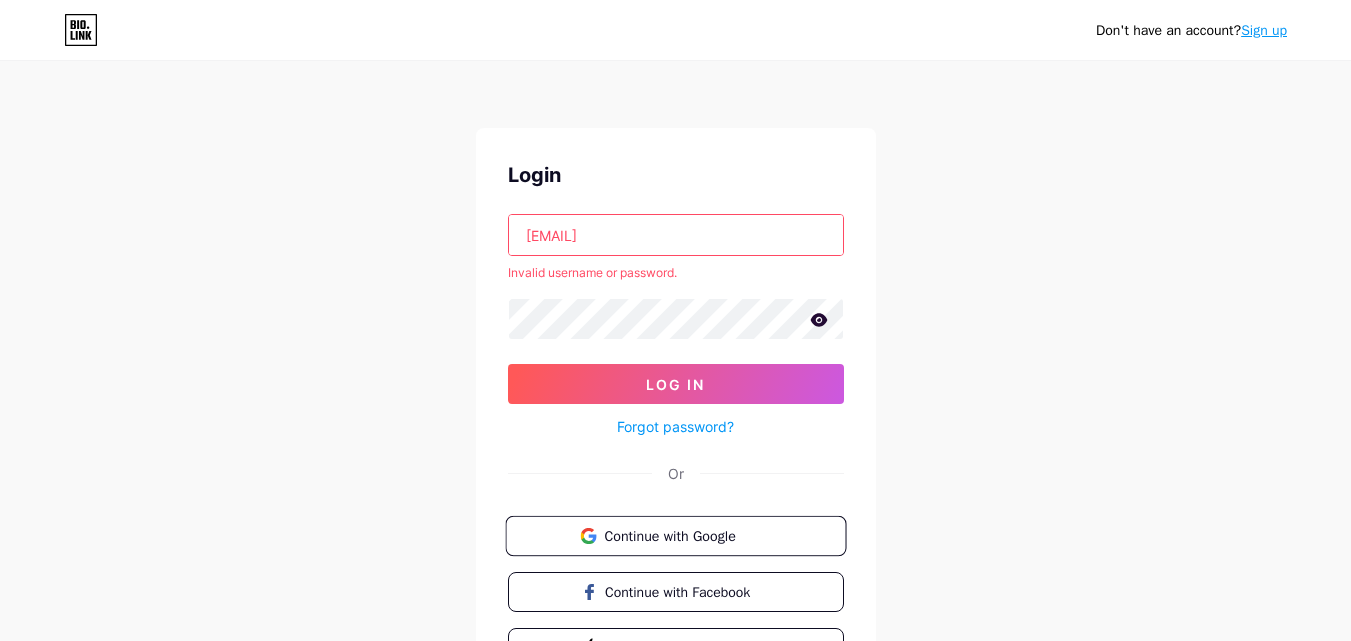 click on "Continue with Google" at bounding box center (687, 535) 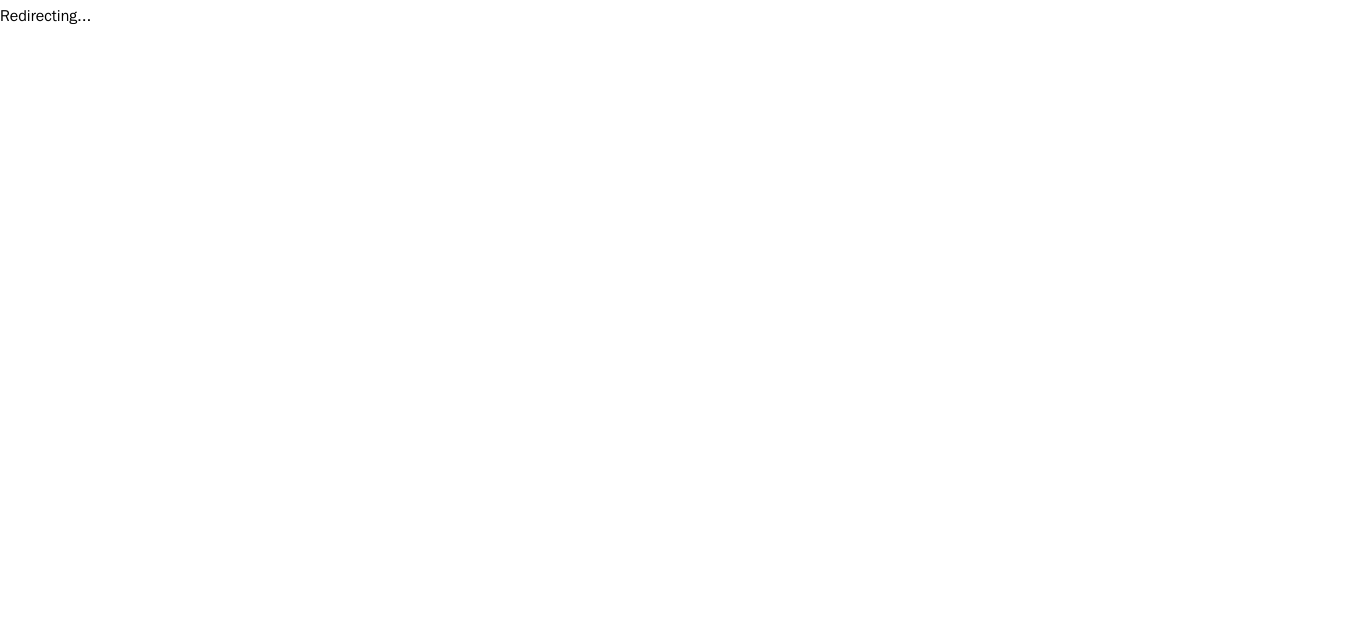 scroll, scrollTop: 0, scrollLeft: 0, axis: both 